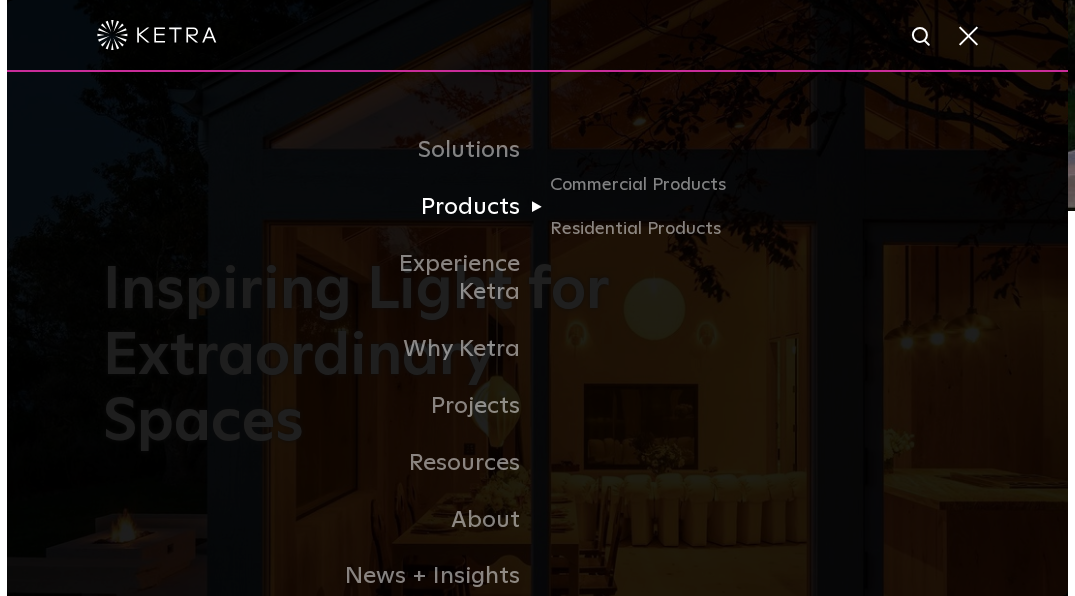 scroll, scrollTop: 0, scrollLeft: 0, axis: both 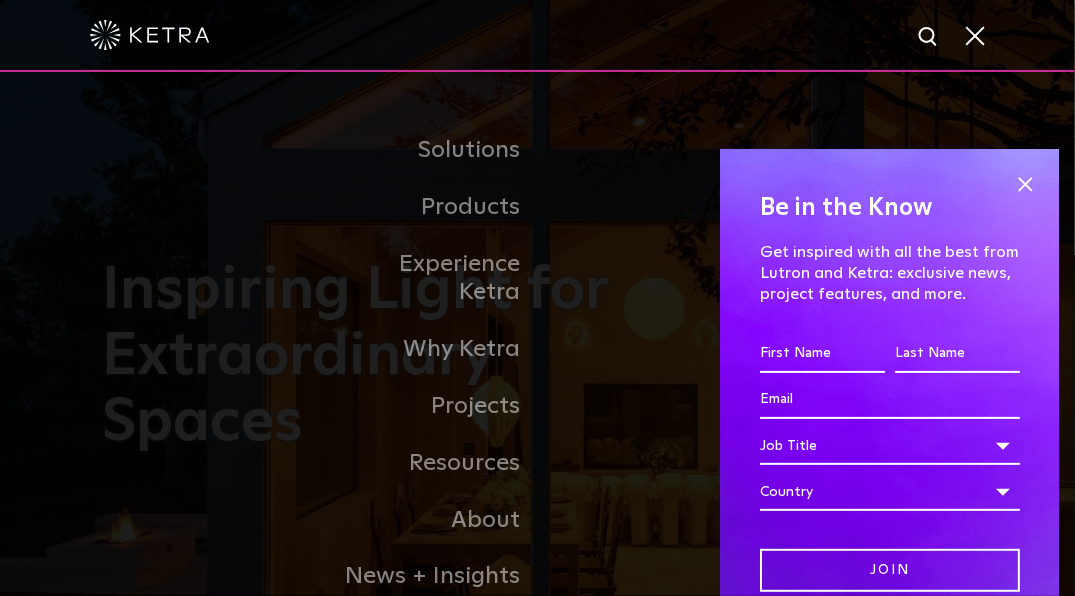 drag, startPoint x: 1016, startPoint y: 182, endPoint x: 988, endPoint y: 185, distance: 28.160255 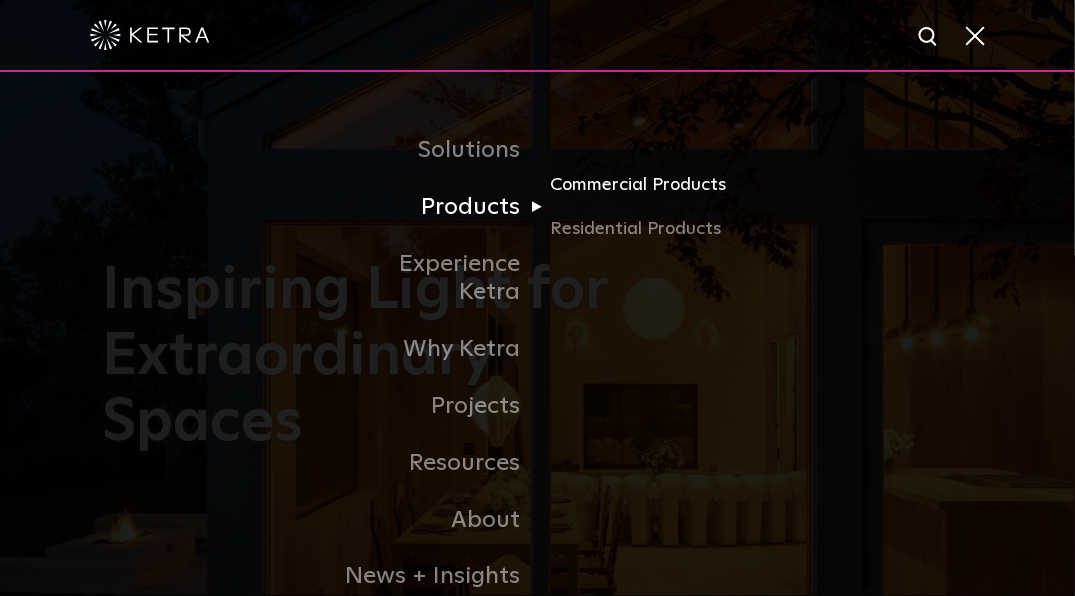 click on "Commercial Products" at bounding box center [646, 193] 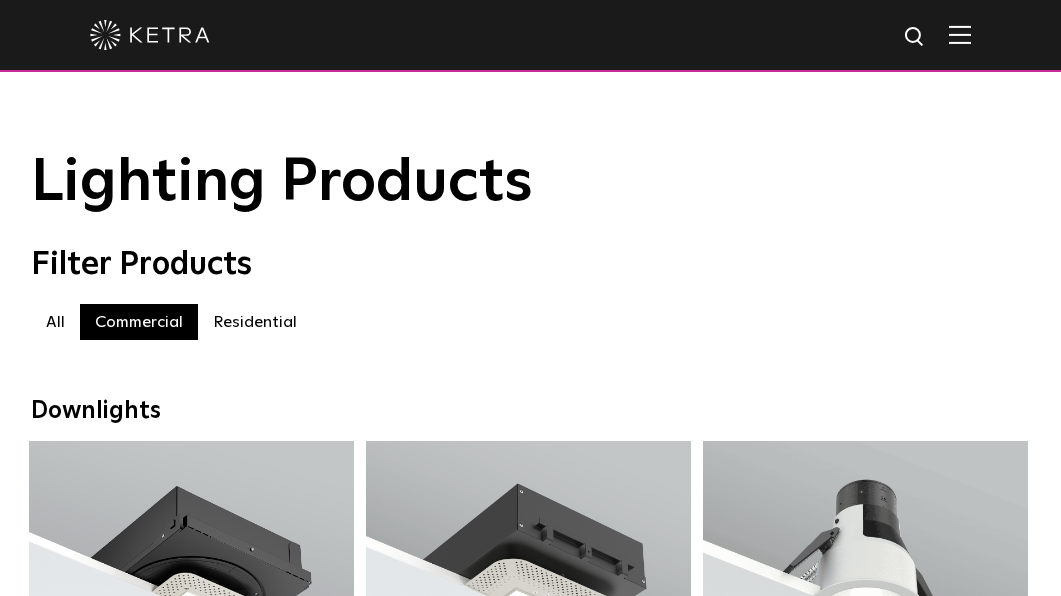 scroll, scrollTop: 0, scrollLeft: 0, axis: both 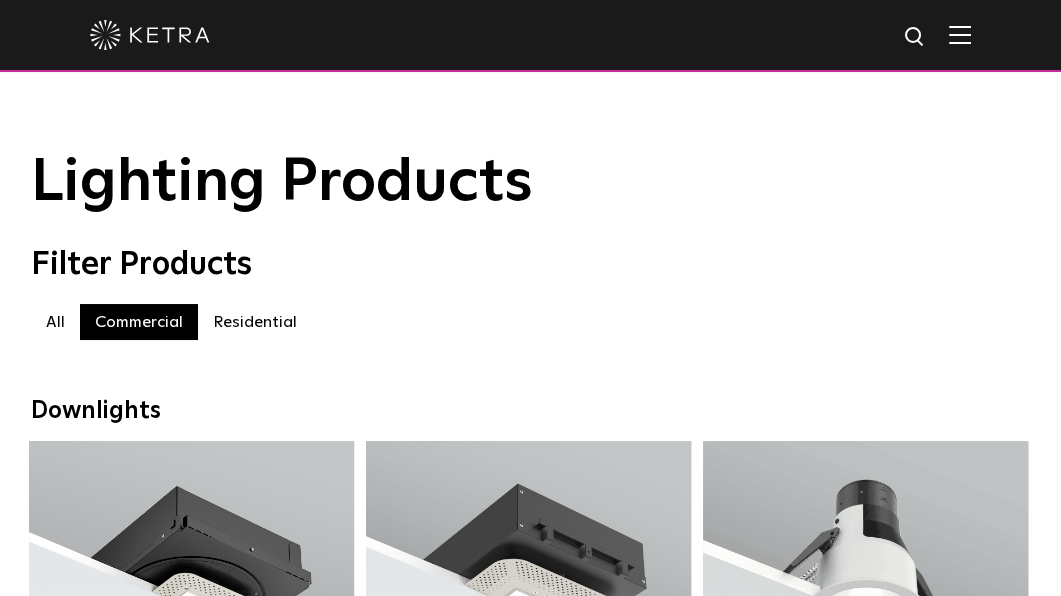 click on "Residential" at bounding box center [255, 322] 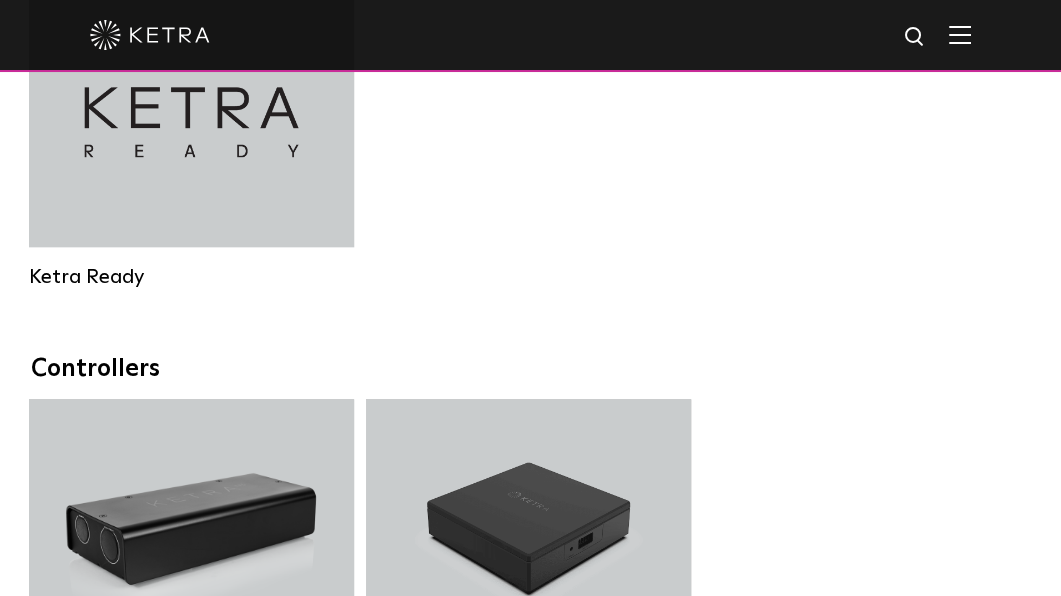 scroll, scrollTop: 1600, scrollLeft: 0, axis: vertical 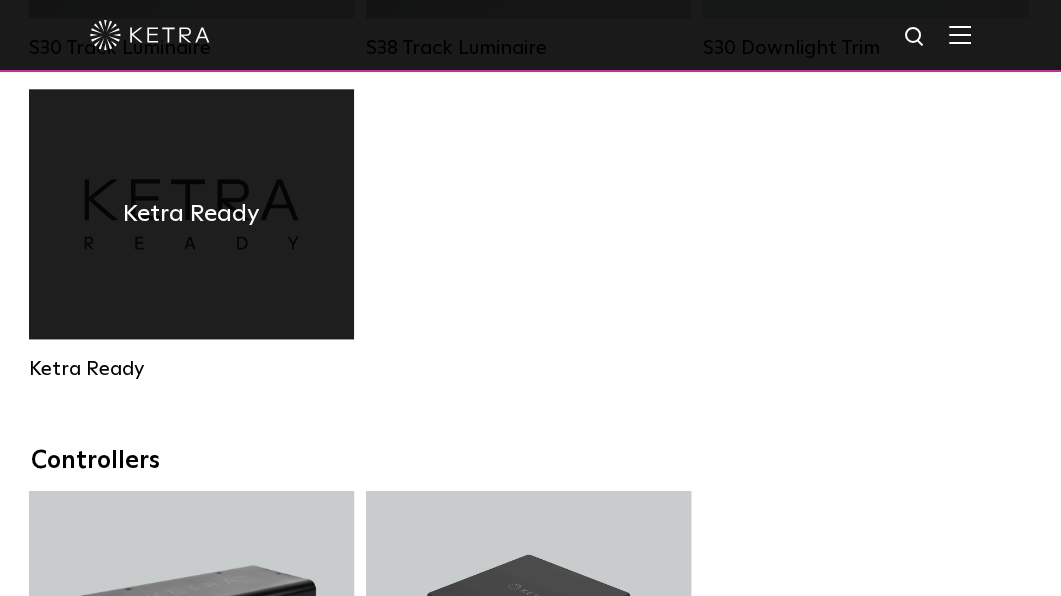 click on "Ketra Ready" at bounding box center (191, 214) 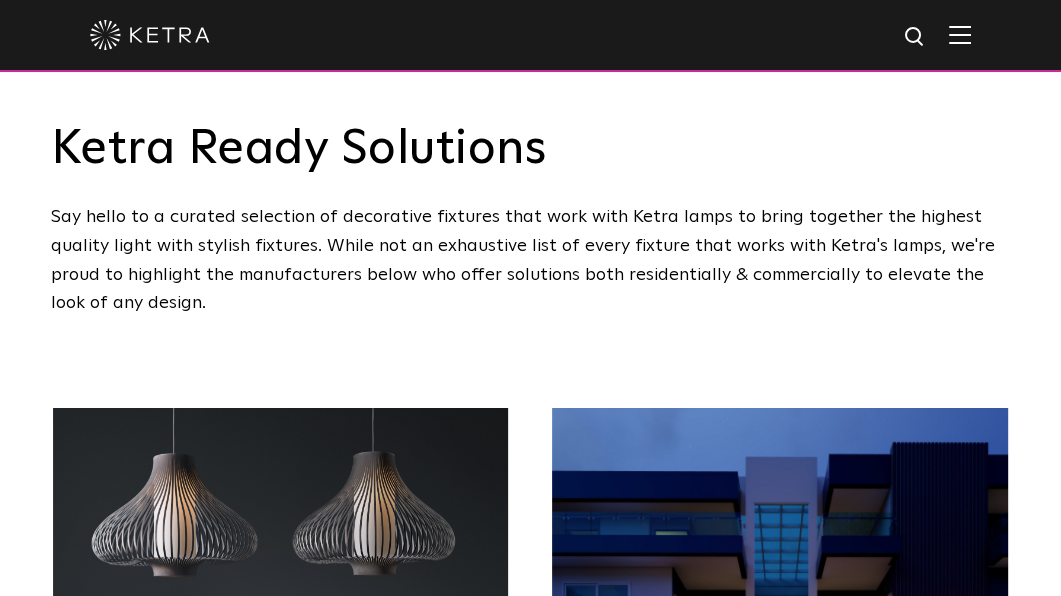 scroll, scrollTop: 0, scrollLeft: 0, axis: both 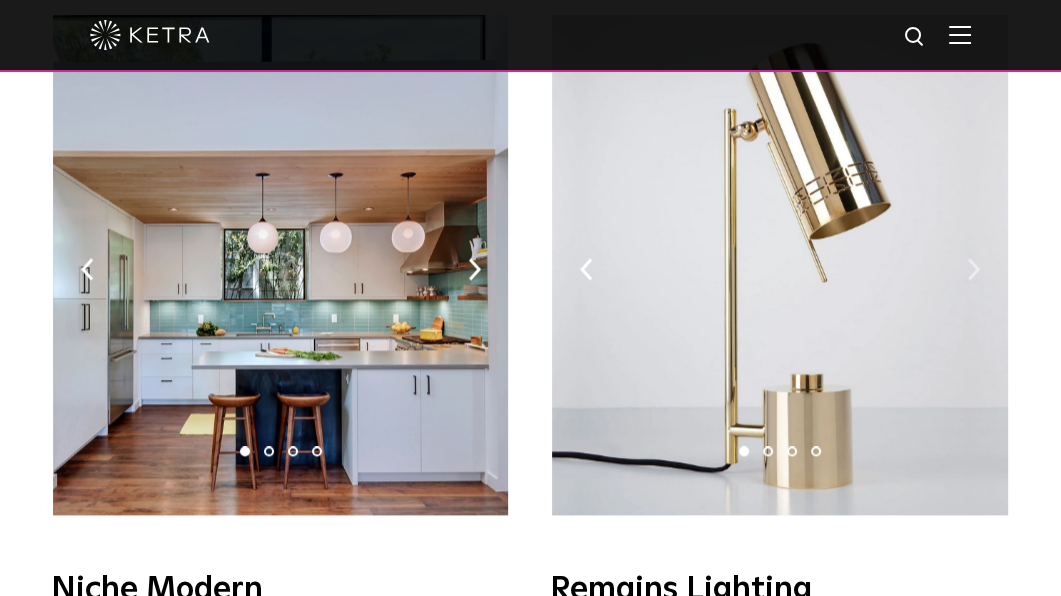 click at bounding box center [973, 269] 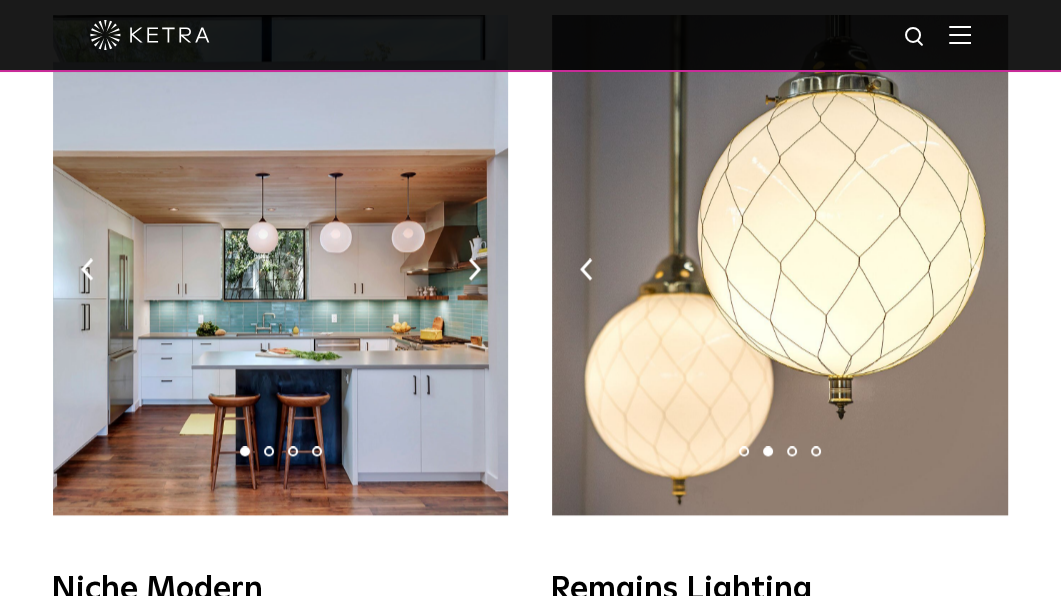 click at bounding box center [973, 269] 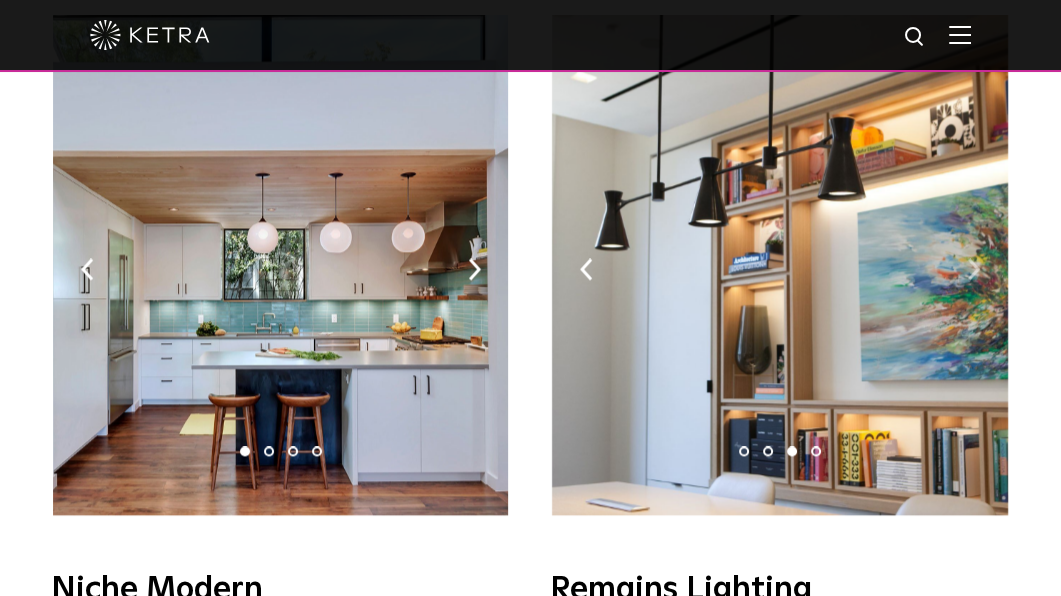 click at bounding box center [973, 269] 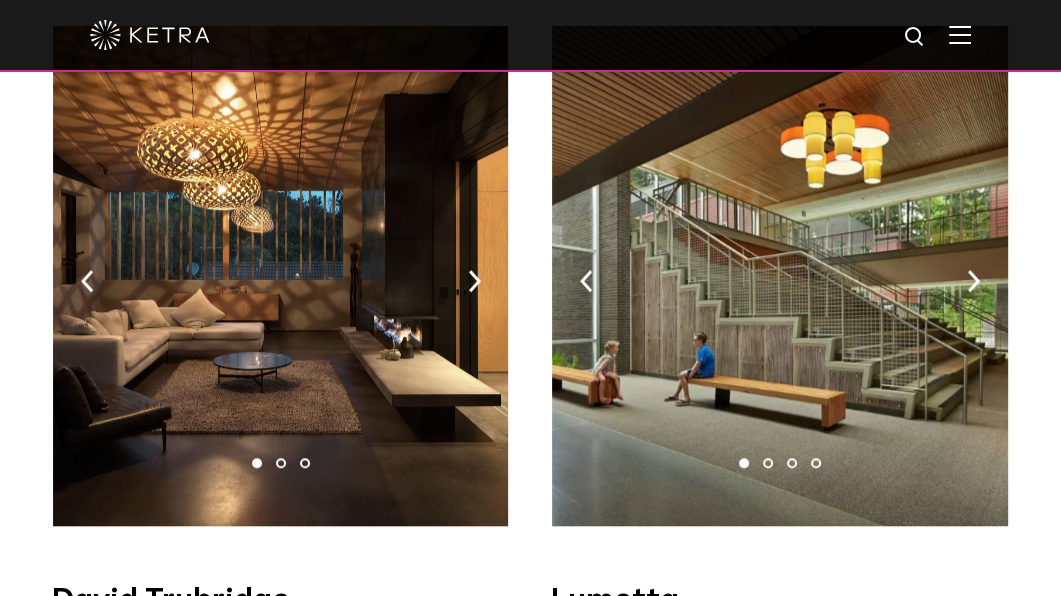 scroll, scrollTop: 1243, scrollLeft: 0, axis: vertical 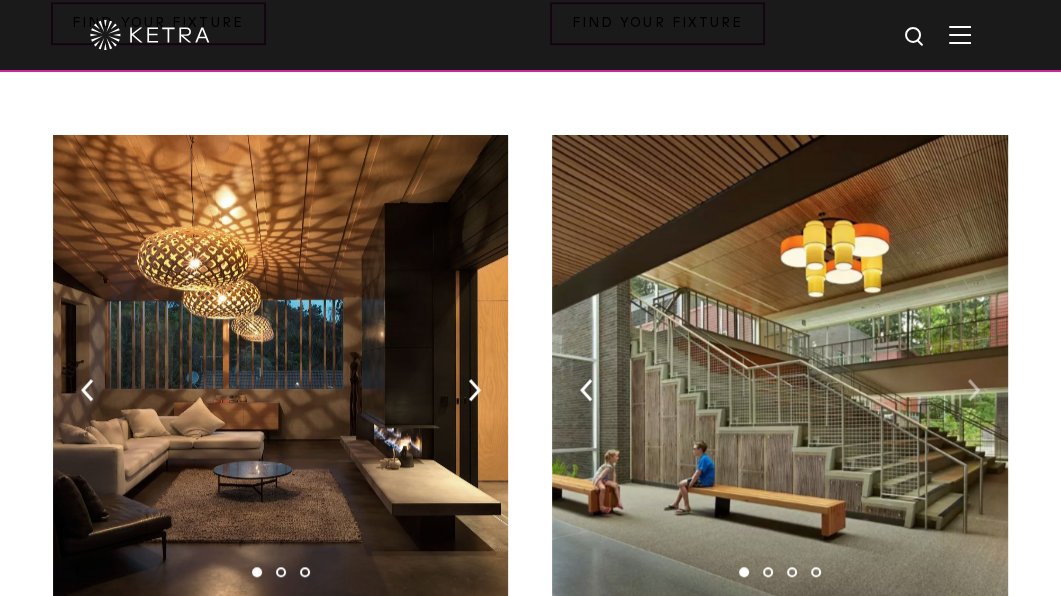 click at bounding box center [973, 390] 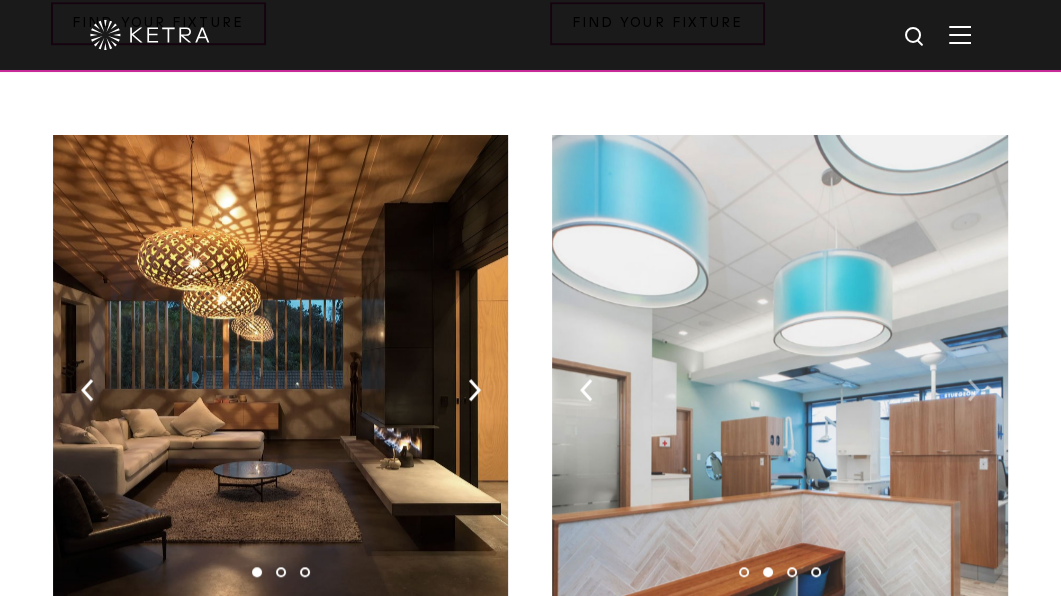 click at bounding box center [973, 390] 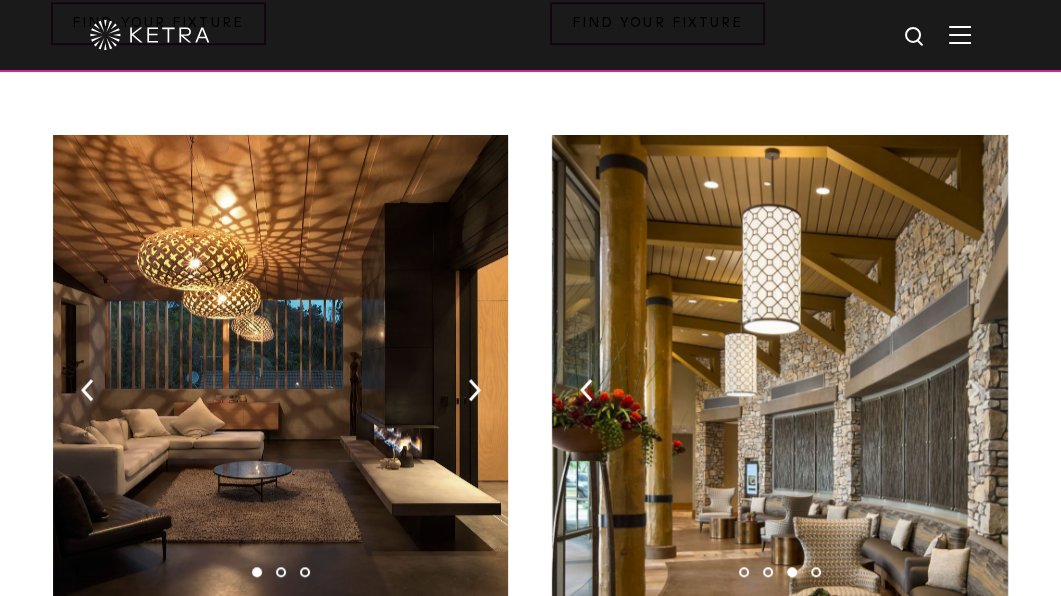 click at bounding box center [973, 390] 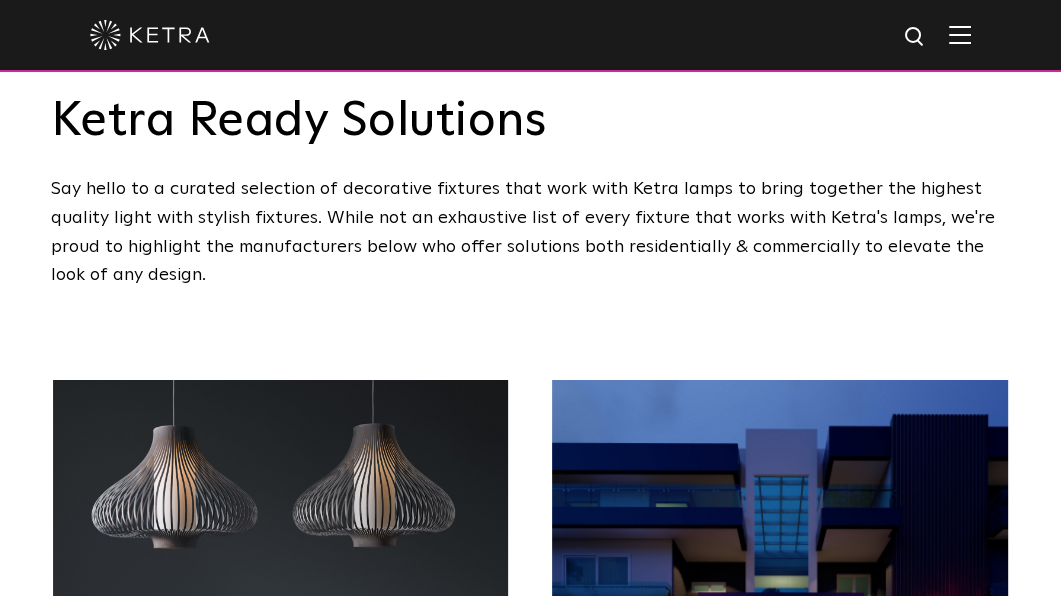 scroll, scrollTop: 0, scrollLeft: 0, axis: both 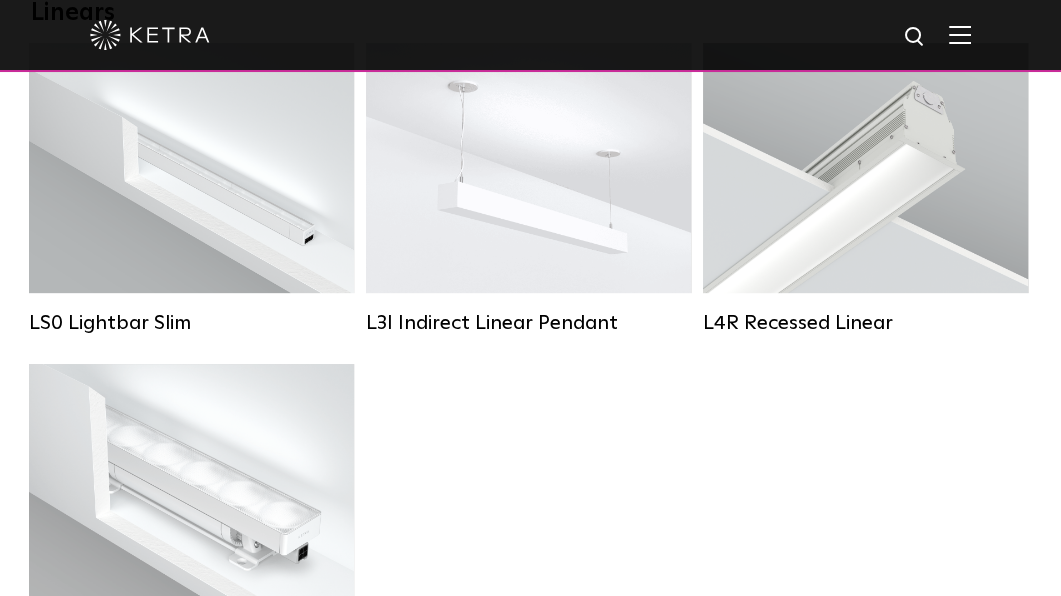 click at bounding box center [150, 35] 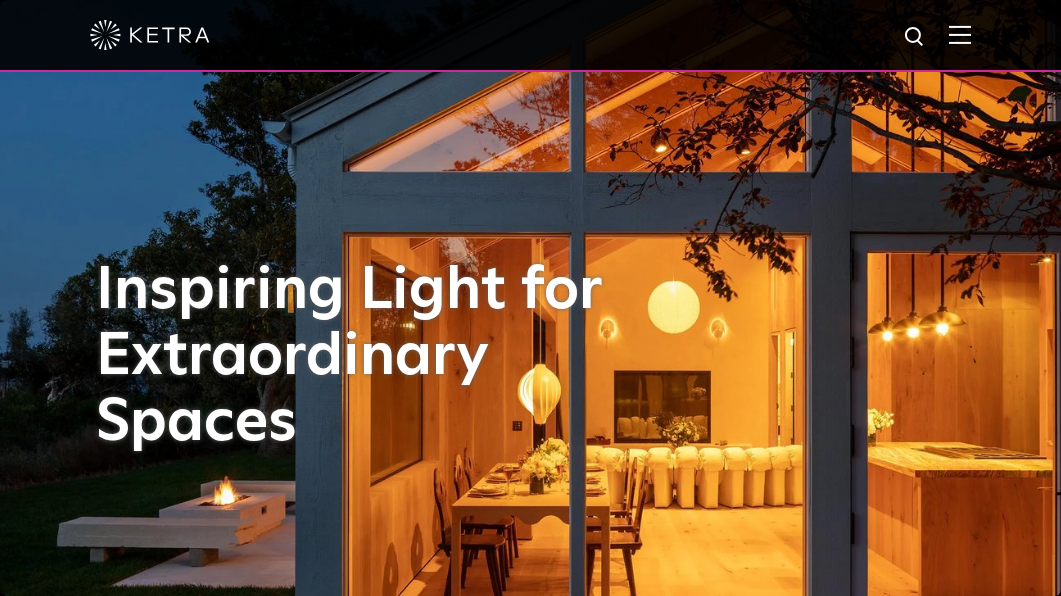 scroll, scrollTop: 0, scrollLeft: 0, axis: both 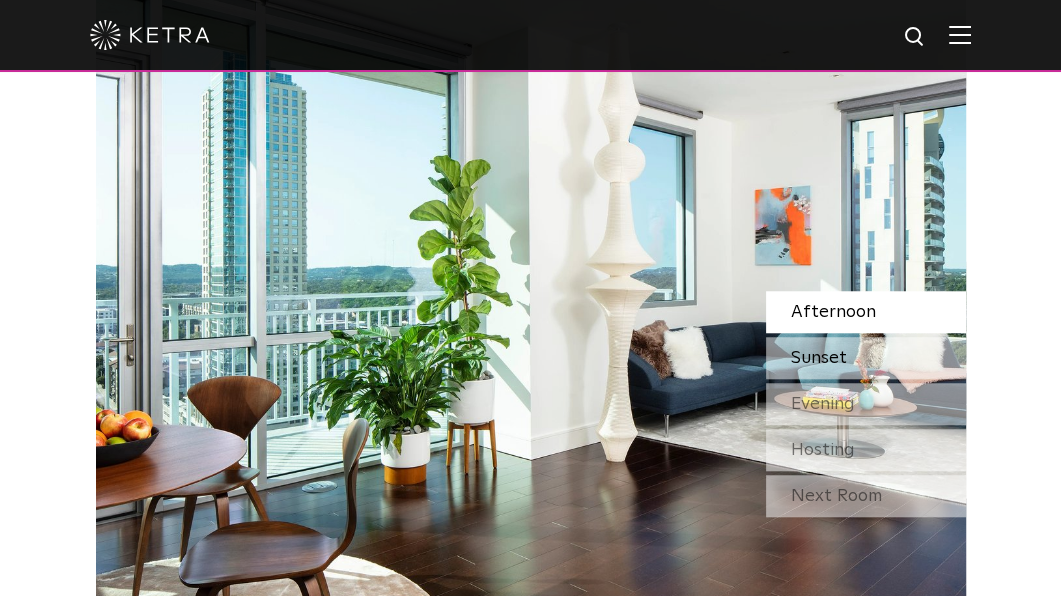 click on "Sunset" at bounding box center (866, 358) 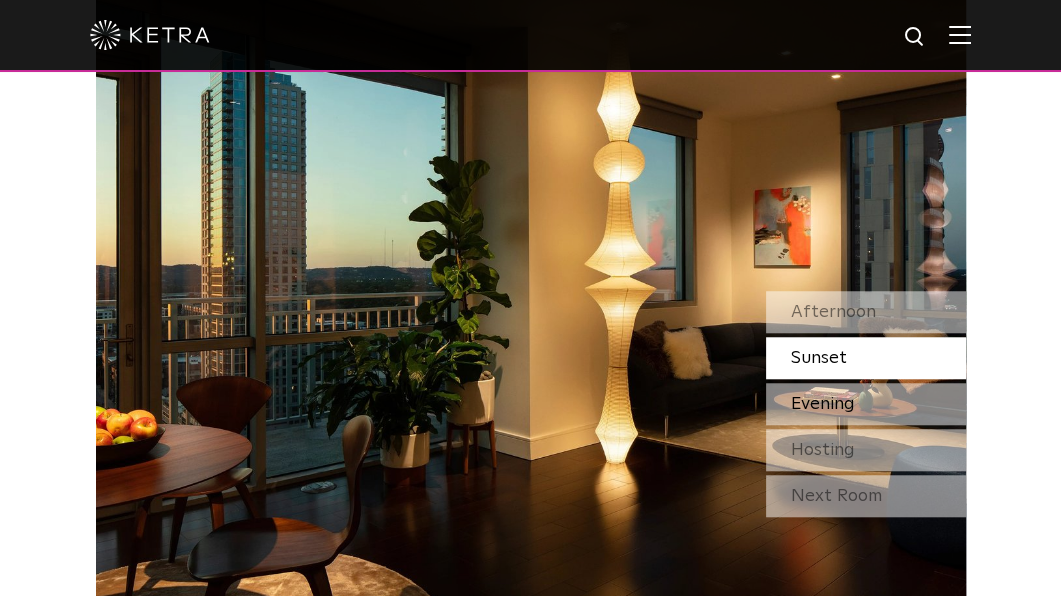click on "Evening" at bounding box center (866, 404) 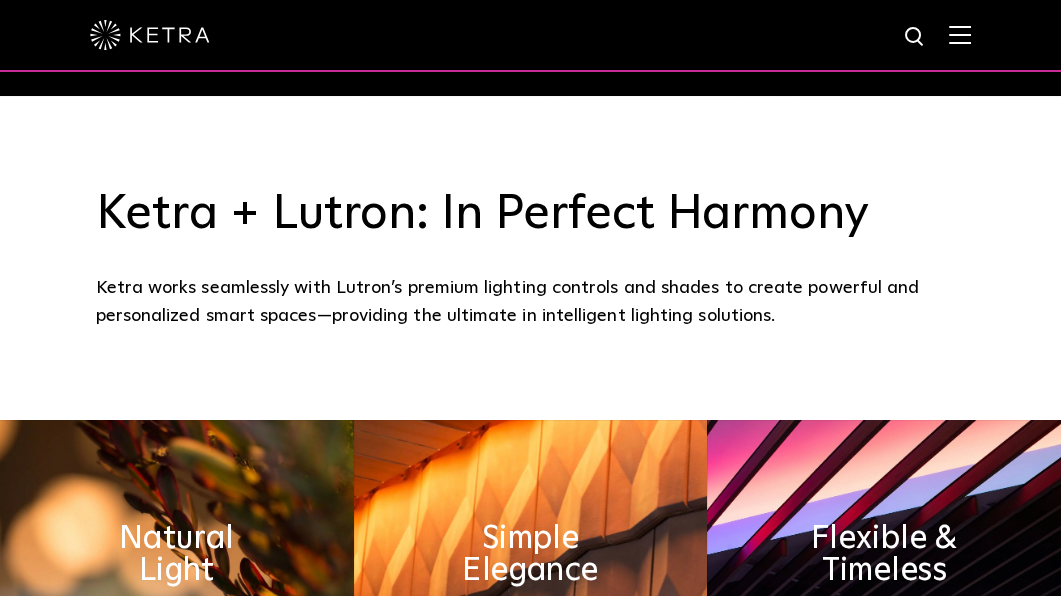 scroll, scrollTop: 0, scrollLeft: 0, axis: both 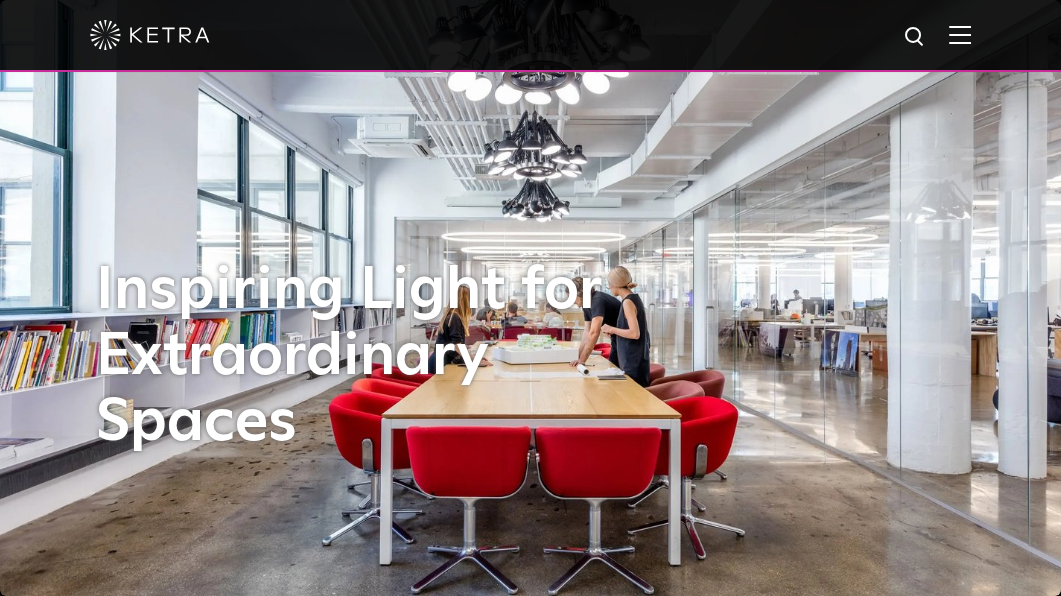 click at bounding box center (960, 34) 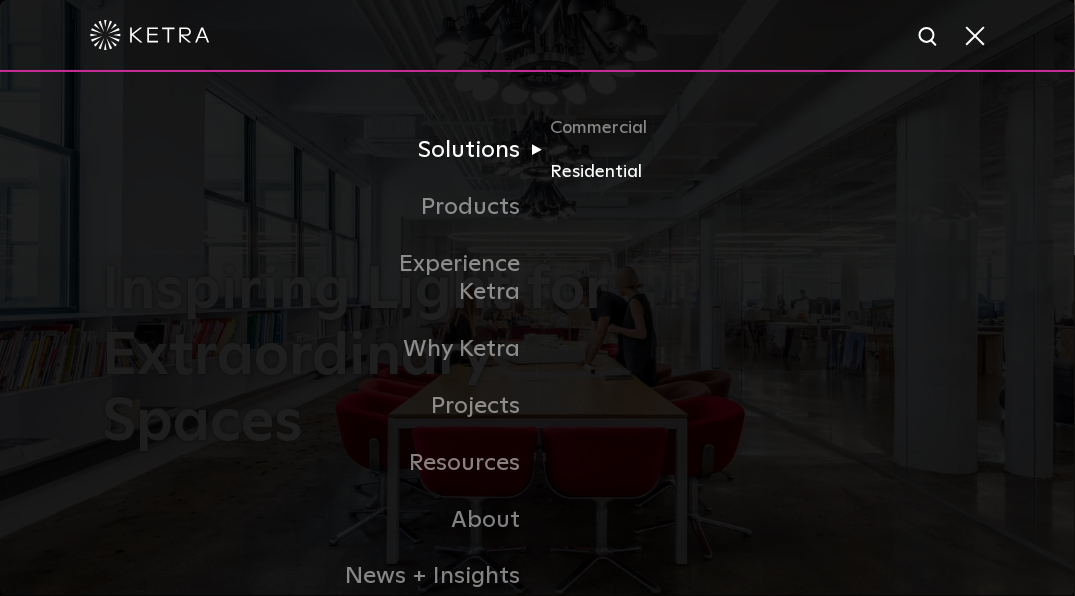 click on "Residential" at bounding box center [646, 172] 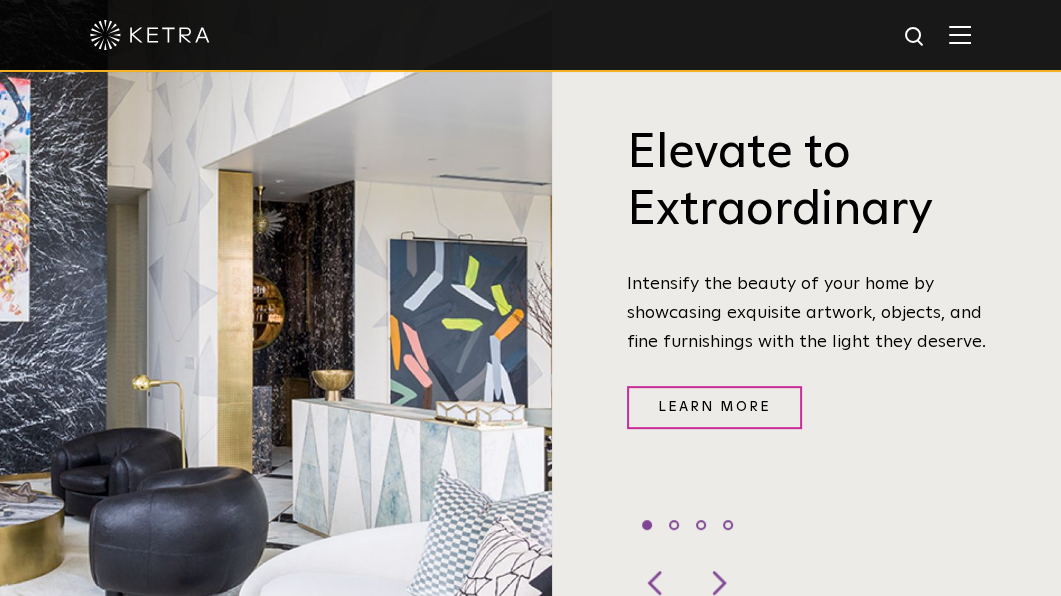scroll, scrollTop: 0, scrollLeft: 0, axis: both 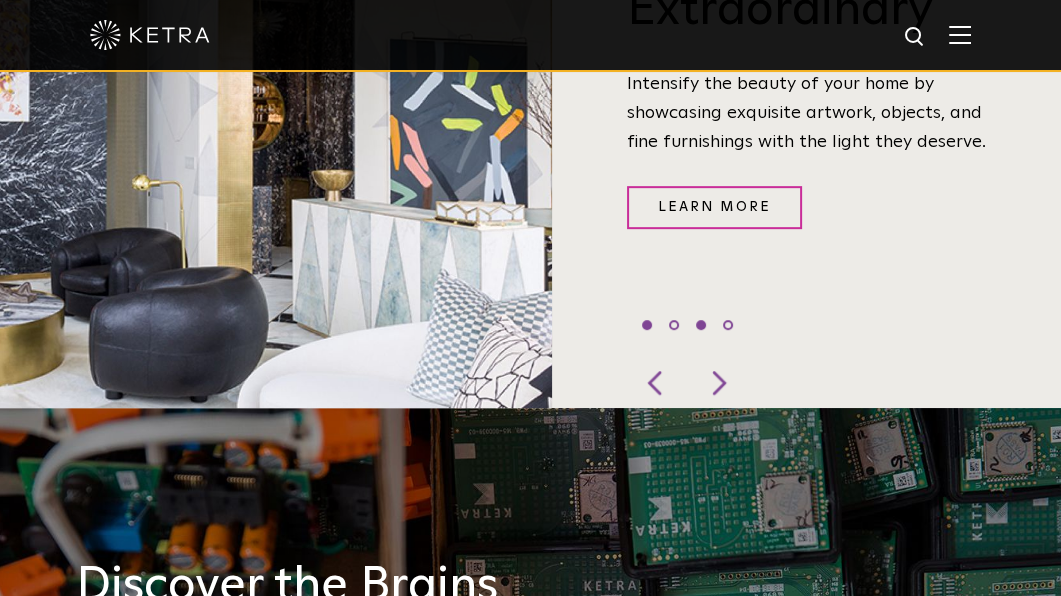 click on "3" at bounding box center [701, 325] 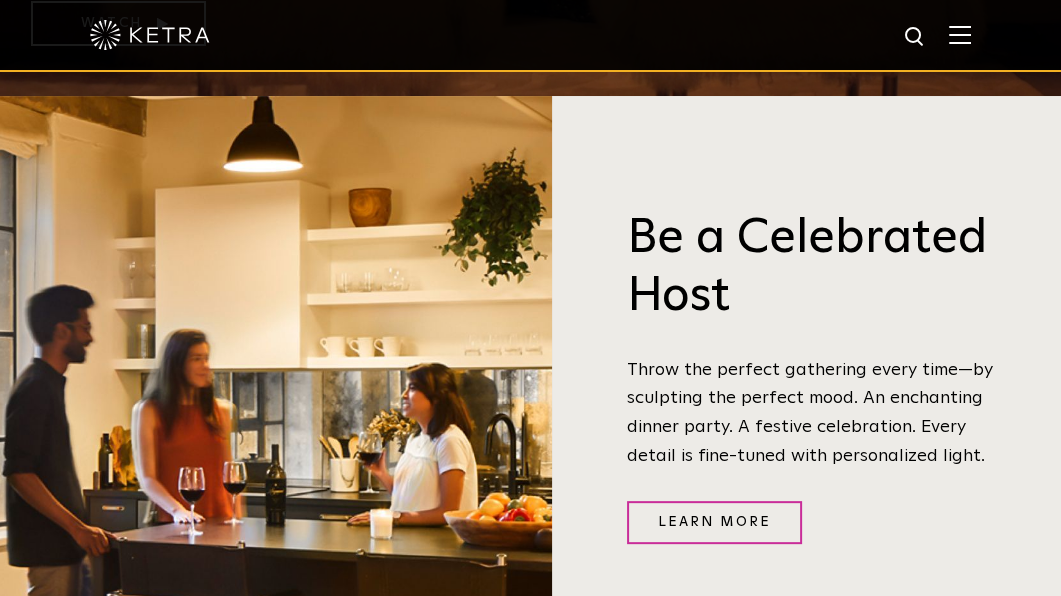 scroll, scrollTop: 0, scrollLeft: 0, axis: both 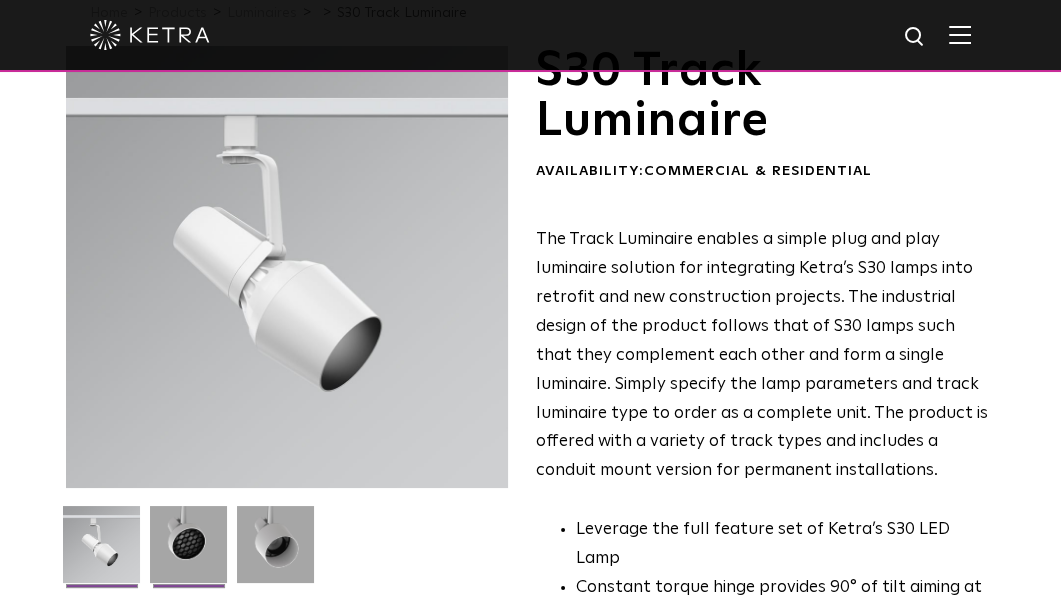 click at bounding box center (188, 552) 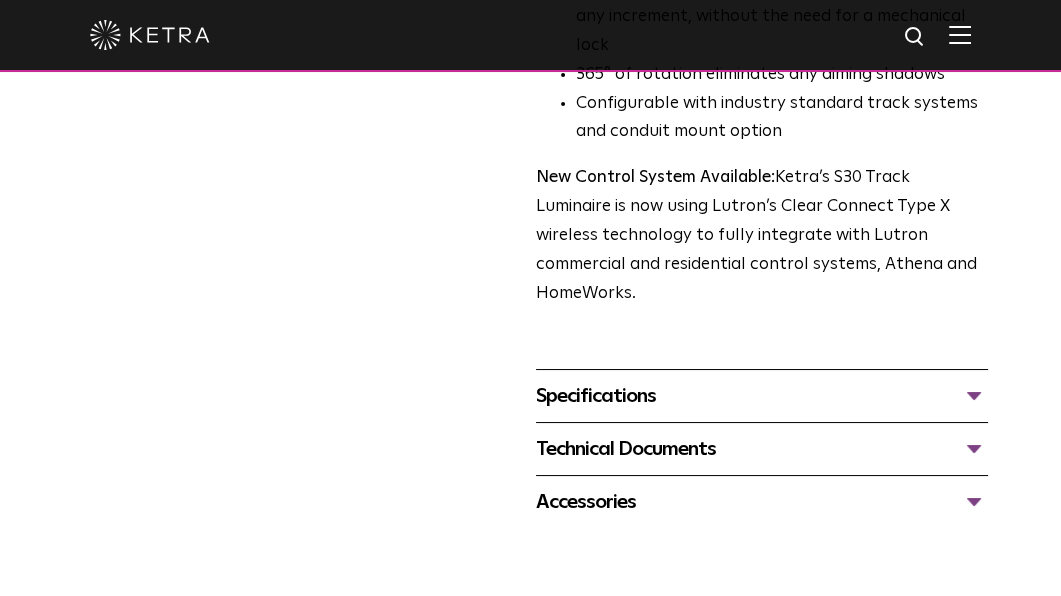 click on "Specifications" at bounding box center (762, 396) 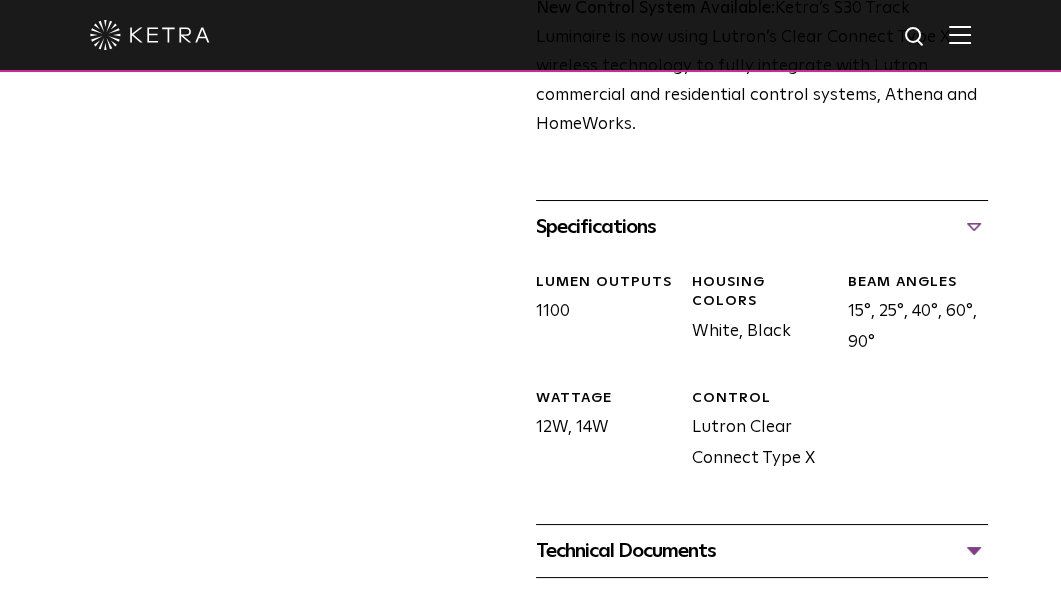 scroll, scrollTop: 1000, scrollLeft: 0, axis: vertical 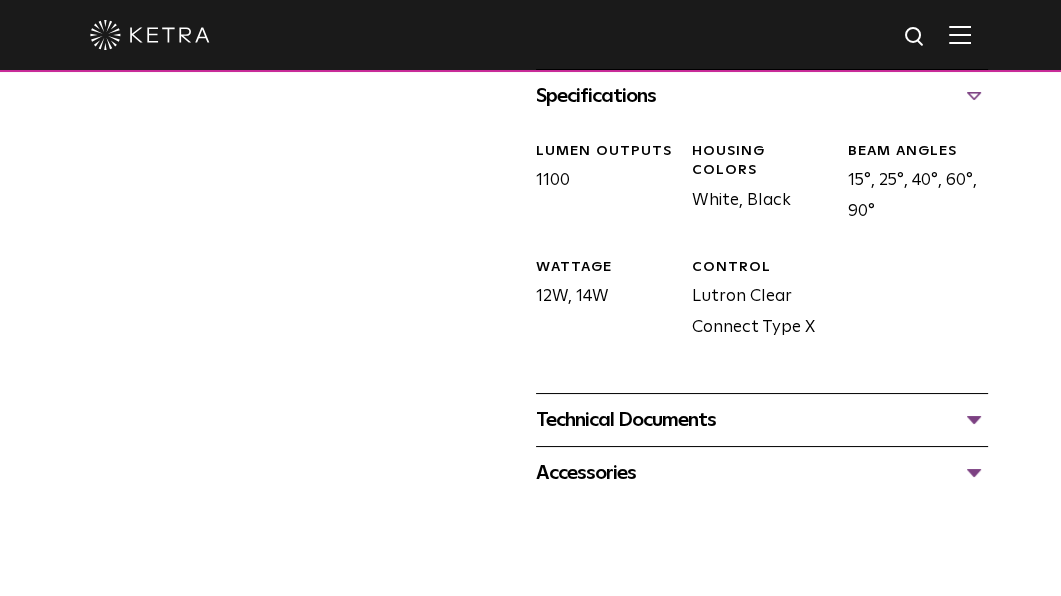 click on "Technical Documents" at bounding box center (762, 420) 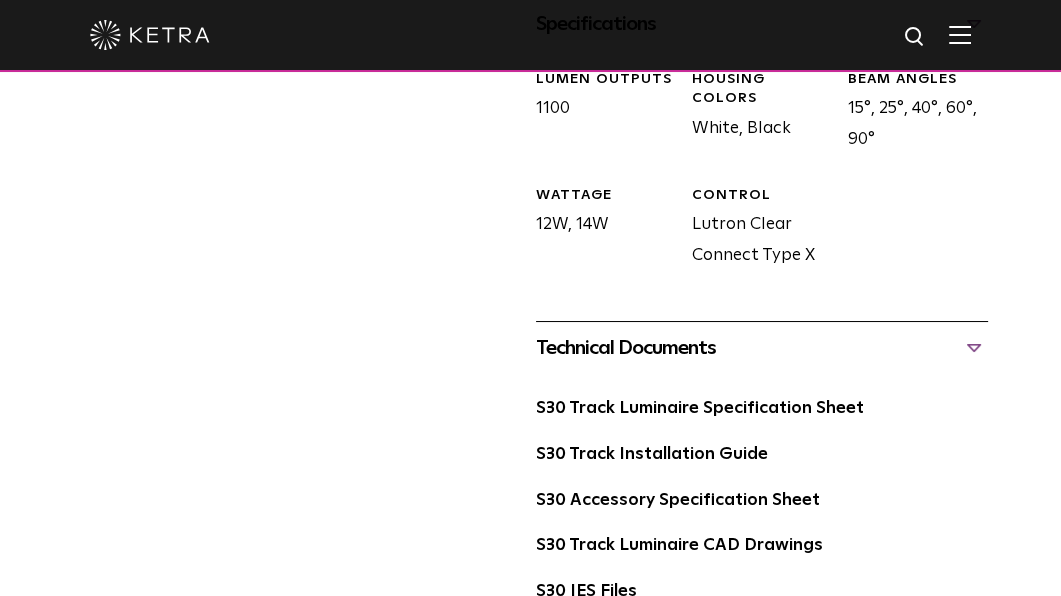 scroll, scrollTop: 1200, scrollLeft: 0, axis: vertical 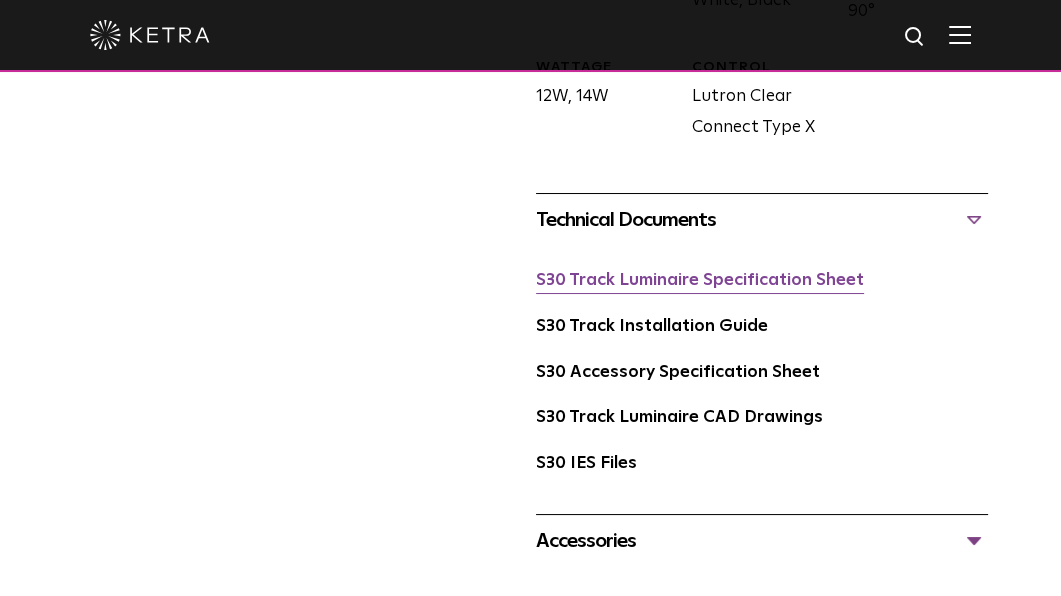 click on "S30 Track Luminaire Specification Sheet" at bounding box center (700, 280) 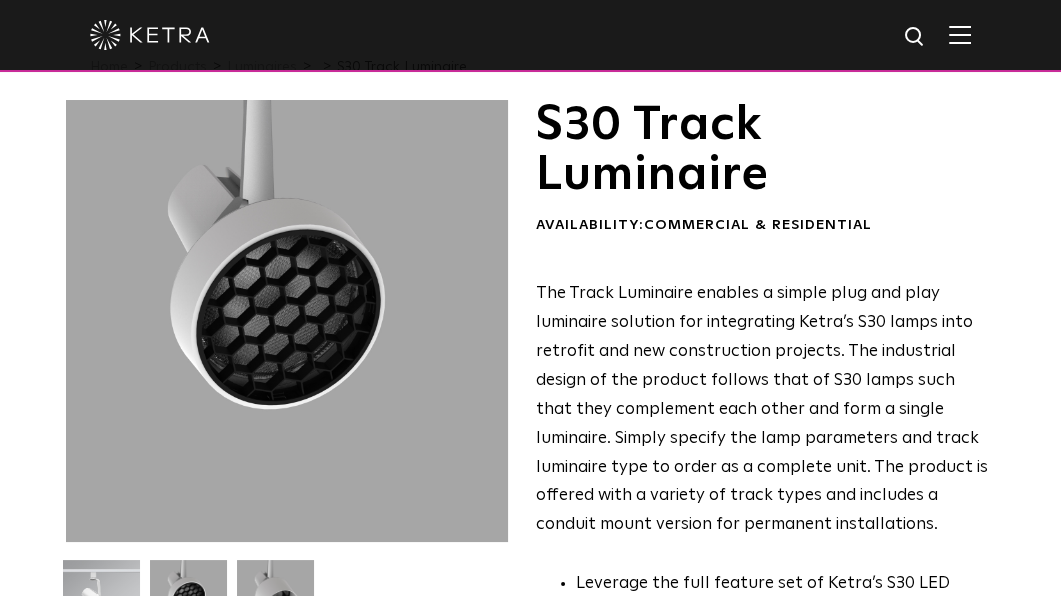 scroll, scrollTop: 0, scrollLeft: 0, axis: both 